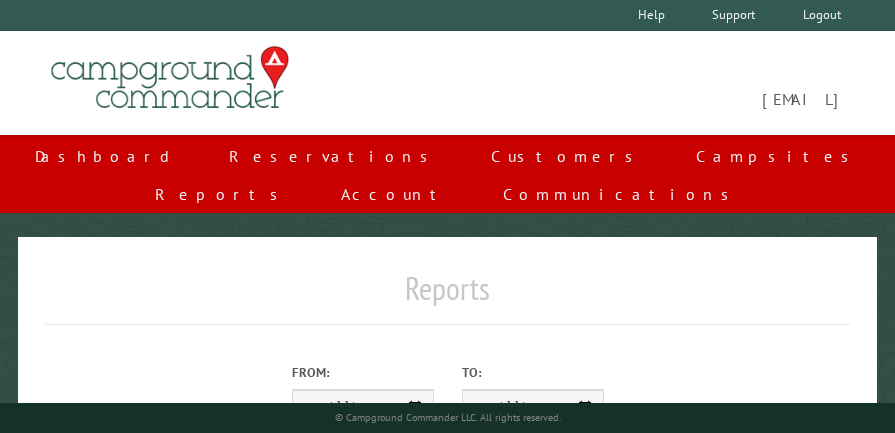 scroll, scrollTop: 378, scrollLeft: 0, axis: vertical 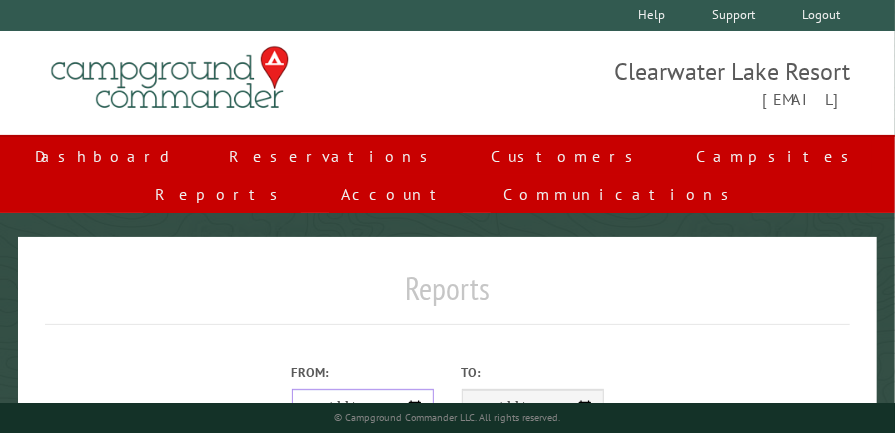 click on "**********" at bounding box center [363, 408] 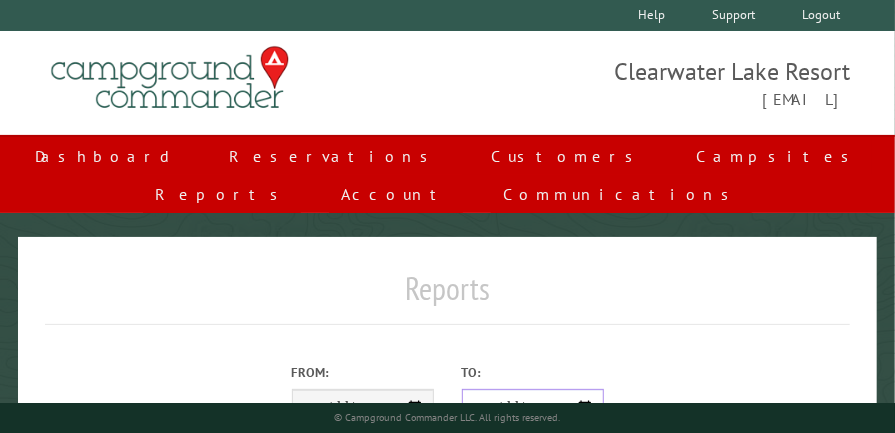 click on "**********" at bounding box center (533, 408) 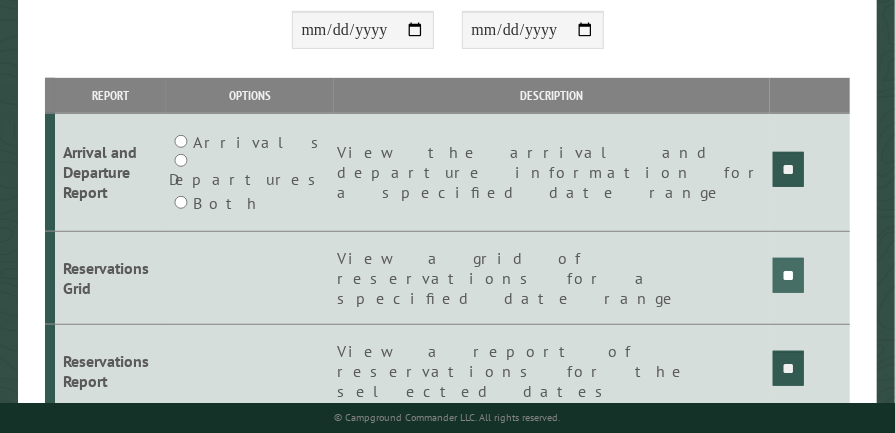 click on "**" at bounding box center [788, 169] 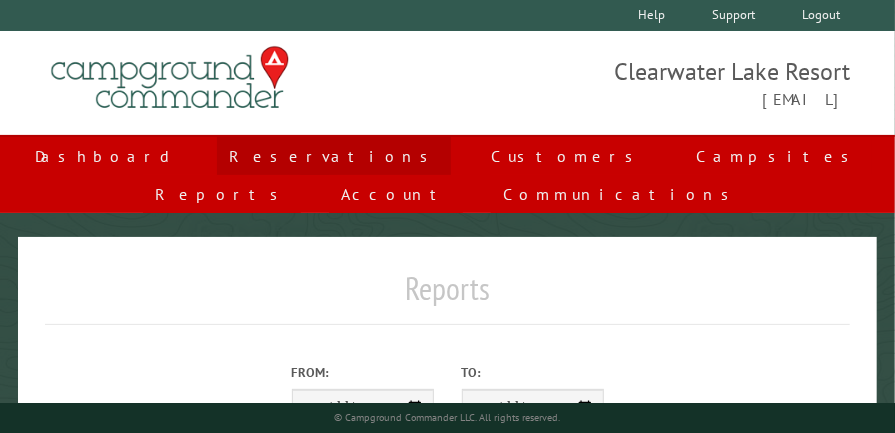 click on "Reservations" at bounding box center (334, 156) 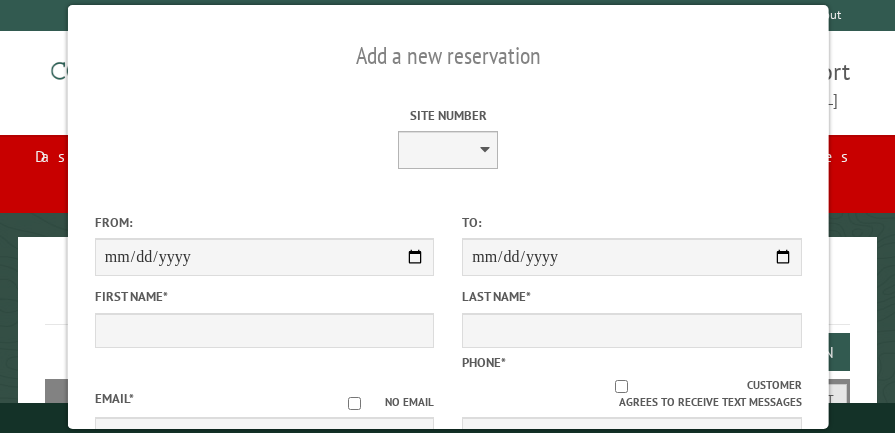 scroll, scrollTop: 0, scrollLeft: 0, axis: both 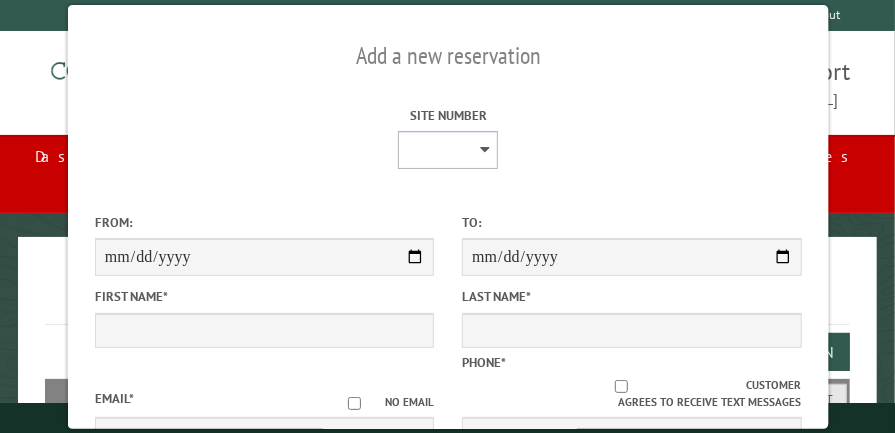 click on "* * * * * * * * * ** ** ** ** ** ** ** ** ** ** ** ** ** ** ** ** ** ** ** ** ** ** ** ** ** ** ** ** ** **** **** **** **** **** **** **** ****" at bounding box center [448, 150] 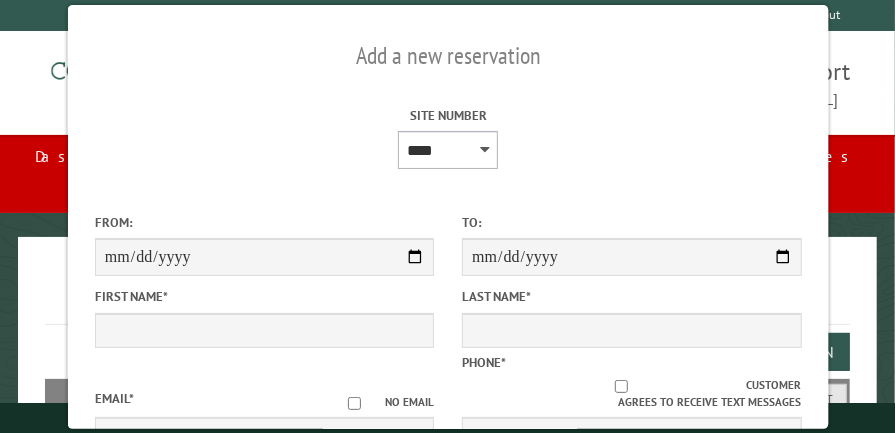 click on "* * * * * * * * * ** ** ** ** ** ** ** ** ** ** ** ** ** ** ** ** ** ** ** ** ** ** ** ** ** ** ** ** ** **** **** **** **** **** **** **** ****" at bounding box center [448, 150] 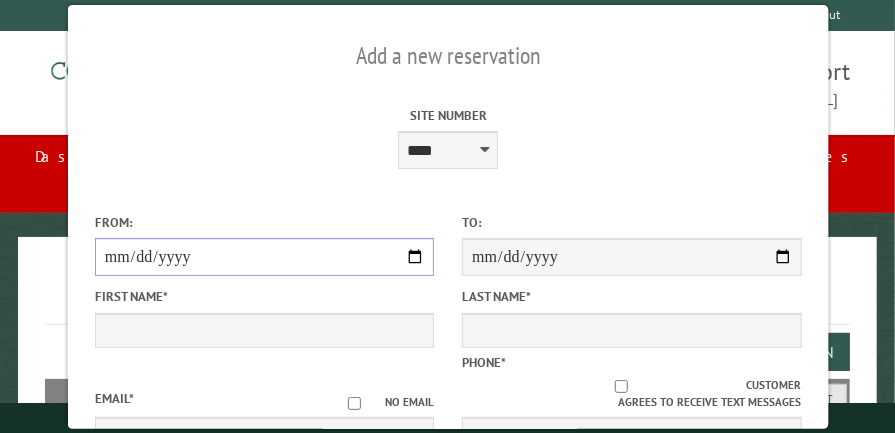 click on "From:" at bounding box center [263, 257] 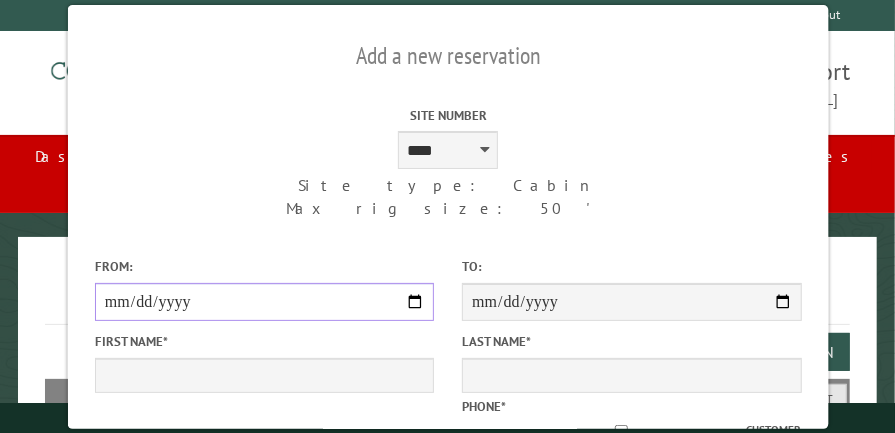 type on "**********" 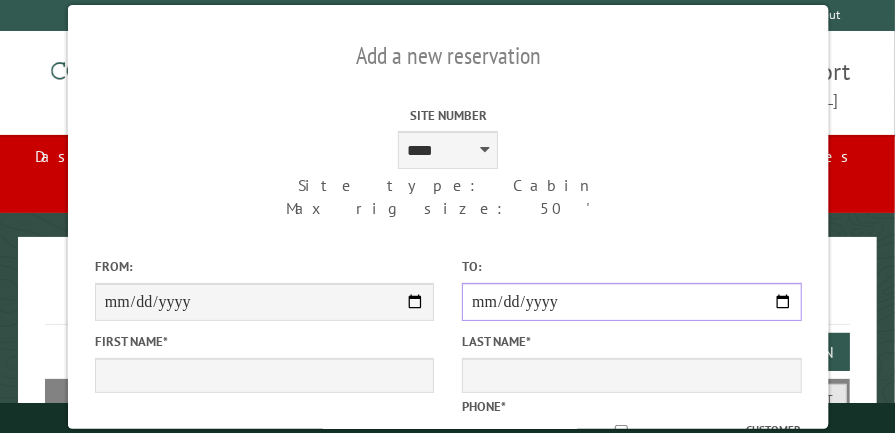 click on "**********" at bounding box center [630, 302] 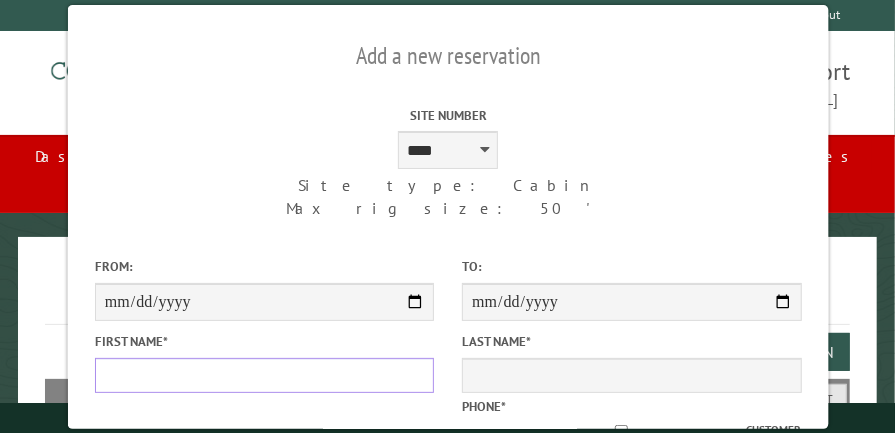 click on "First Name *" at bounding box center (263, 375) 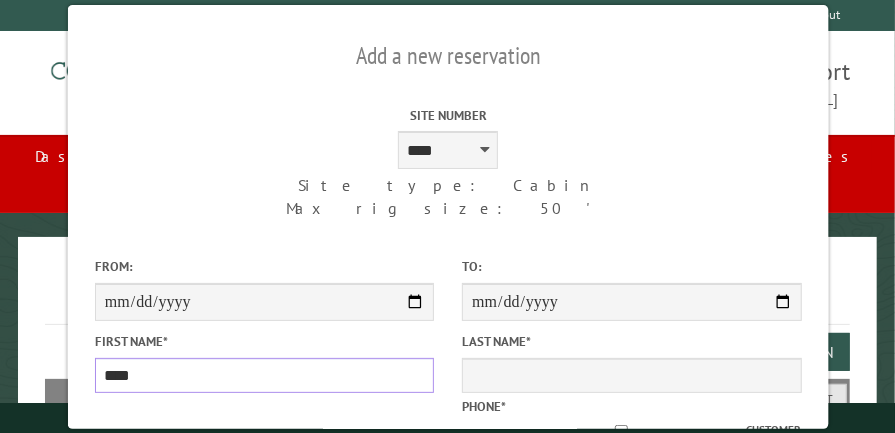 type on "****" 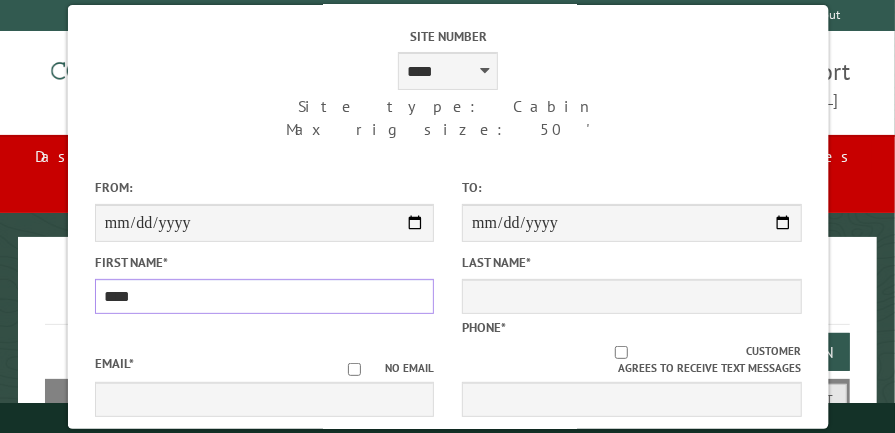 scroll, scrollTop: 106, scrollLeft: 0, axis: vertical 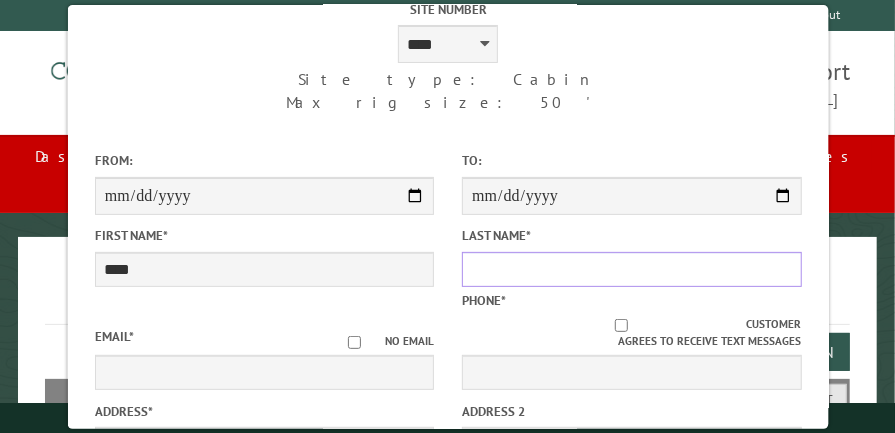click on "Last Name *" at bounding box center (630, 269) 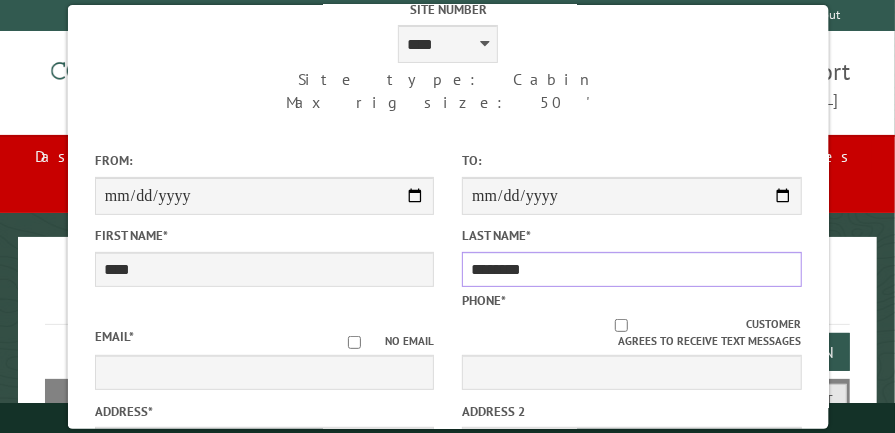 type on "********" 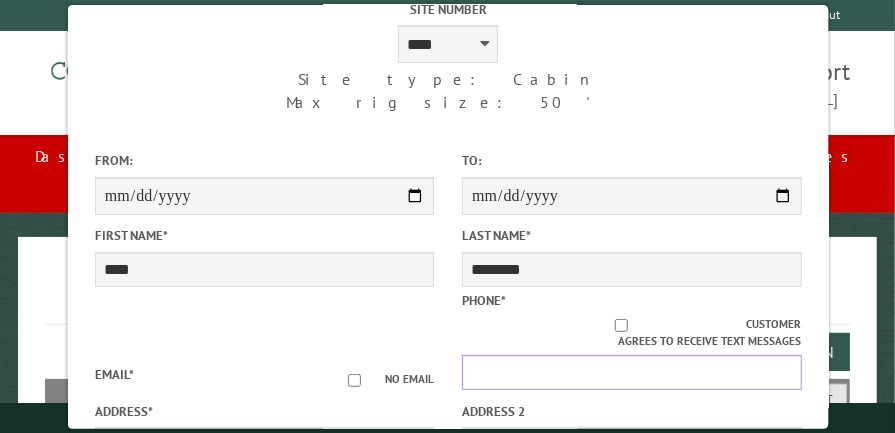 click on "Phone *" at bounding box center [630, 372] 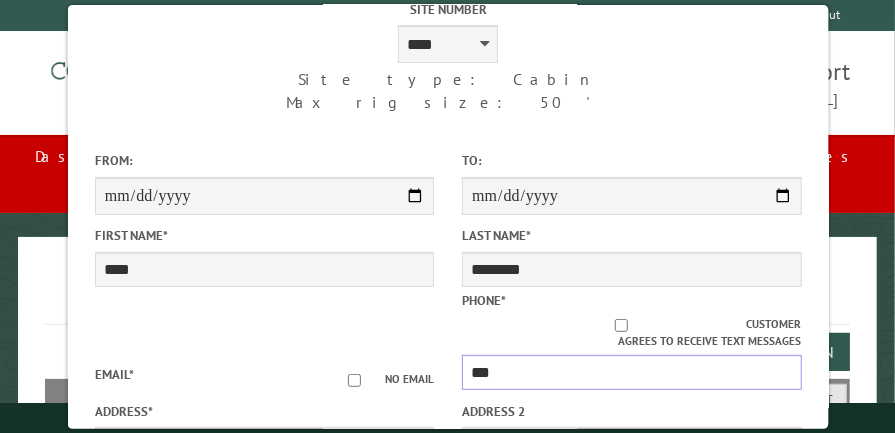 type on "********" 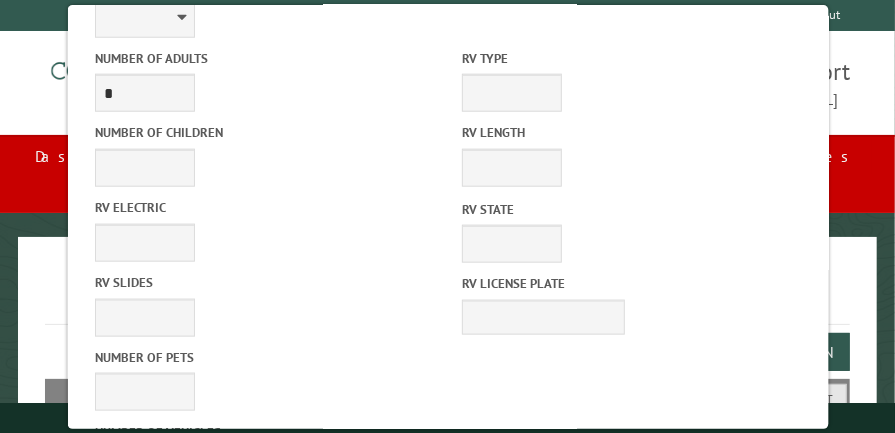 scroll, scrollTop: 755, scrollLeft: 0, axis: vertical 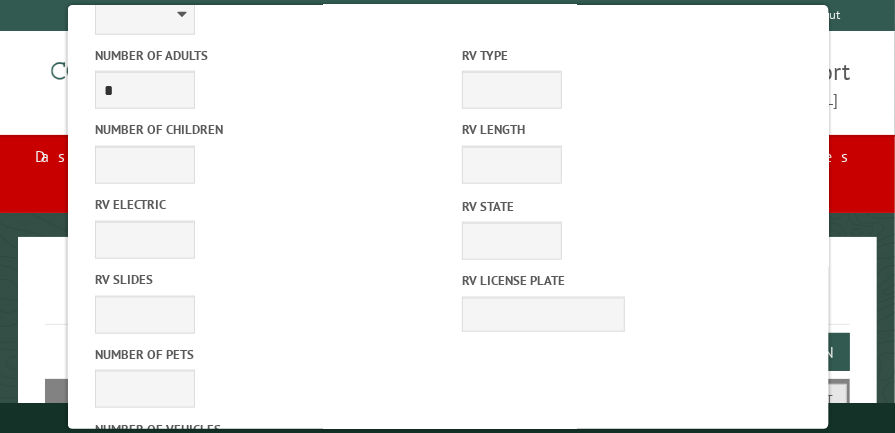 click on "******" at bounding box center [630, 604] 